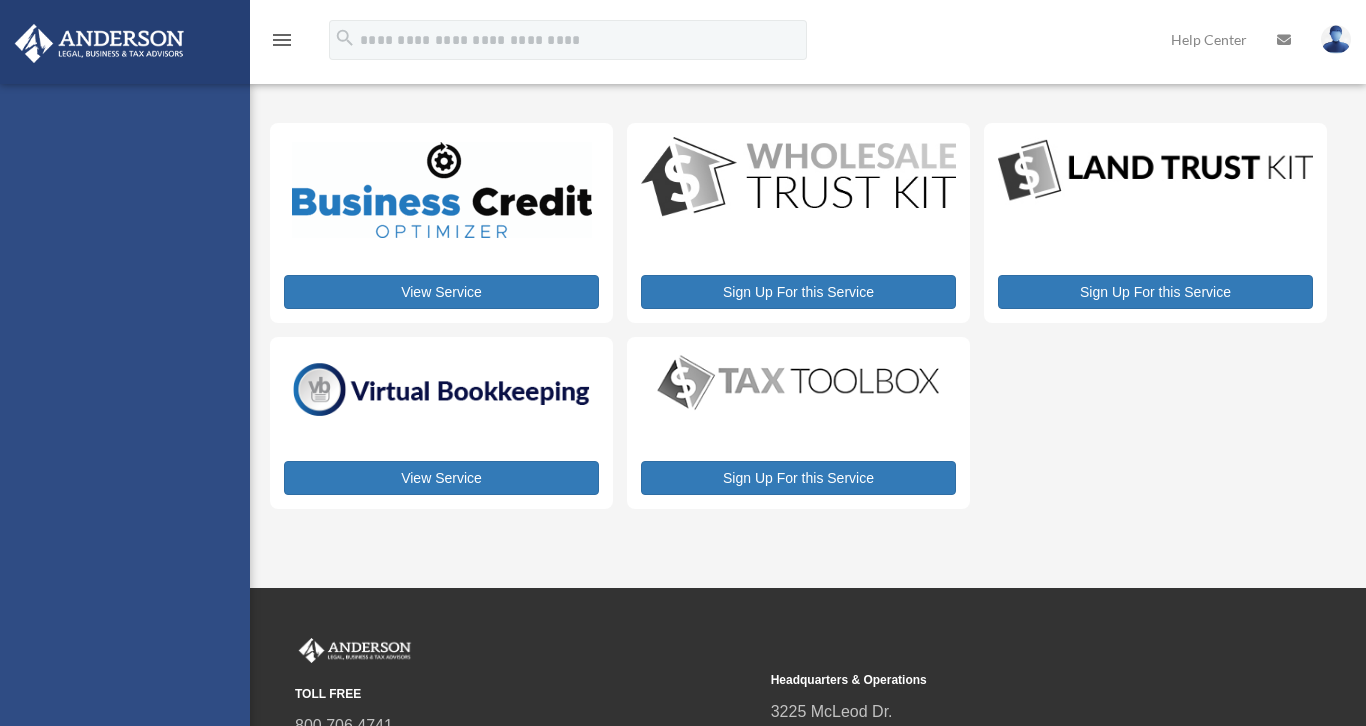 scroll, scrollTop: 0, scrollLeft: 0, axis: both 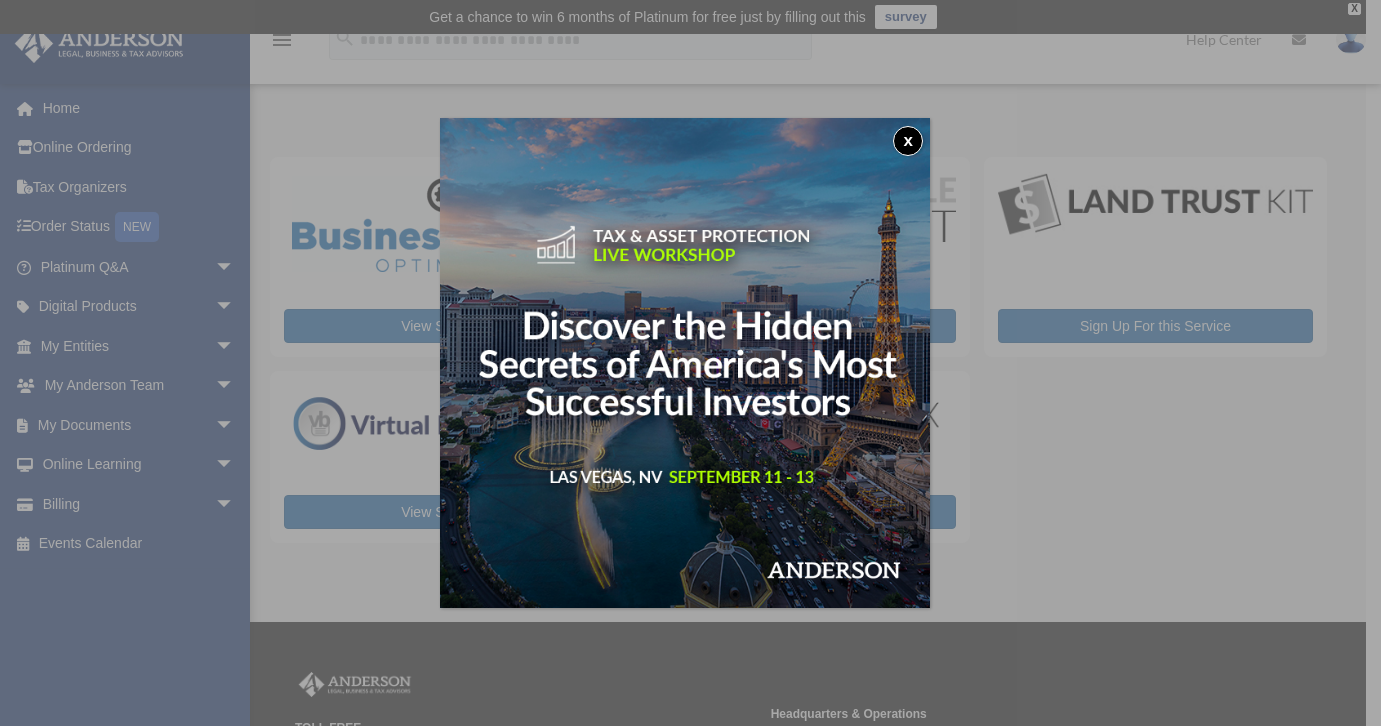 click on "x" at bounding box center (908, 141) 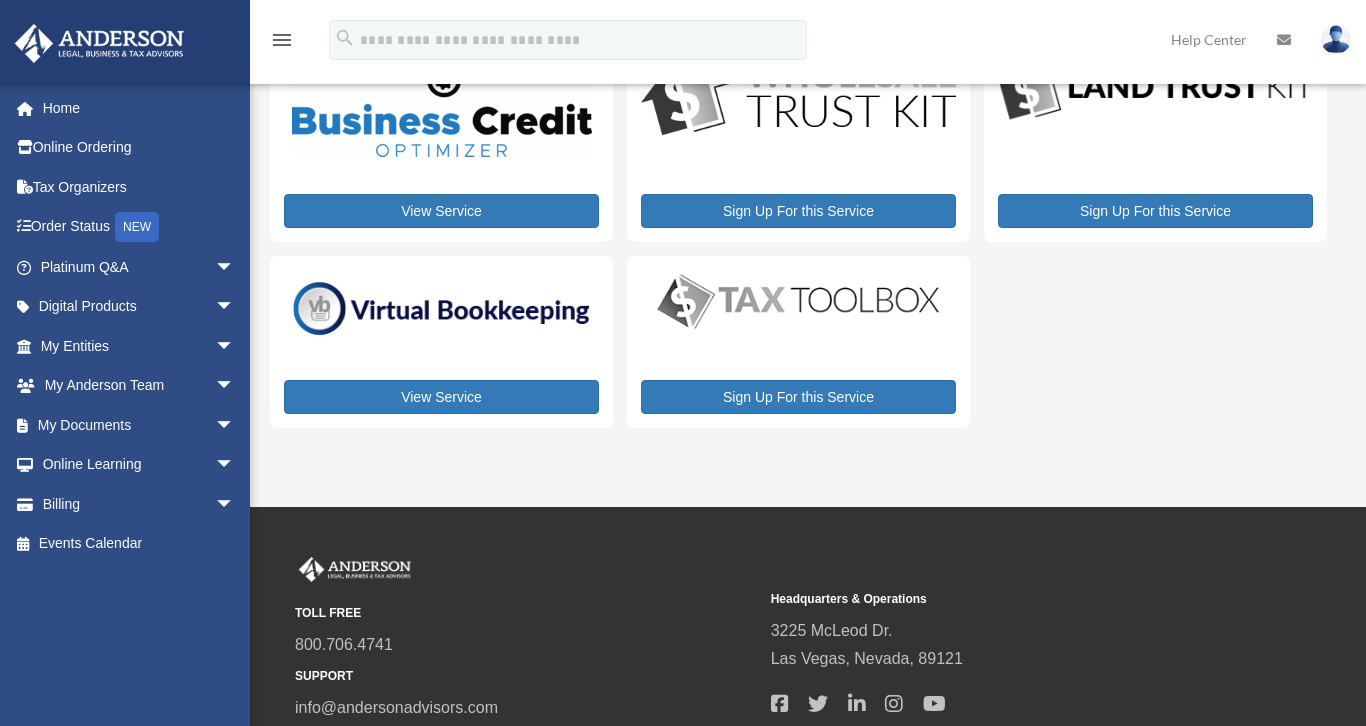 scroll, scrollTop: 109, scrollLeft: 0, axis: vertical 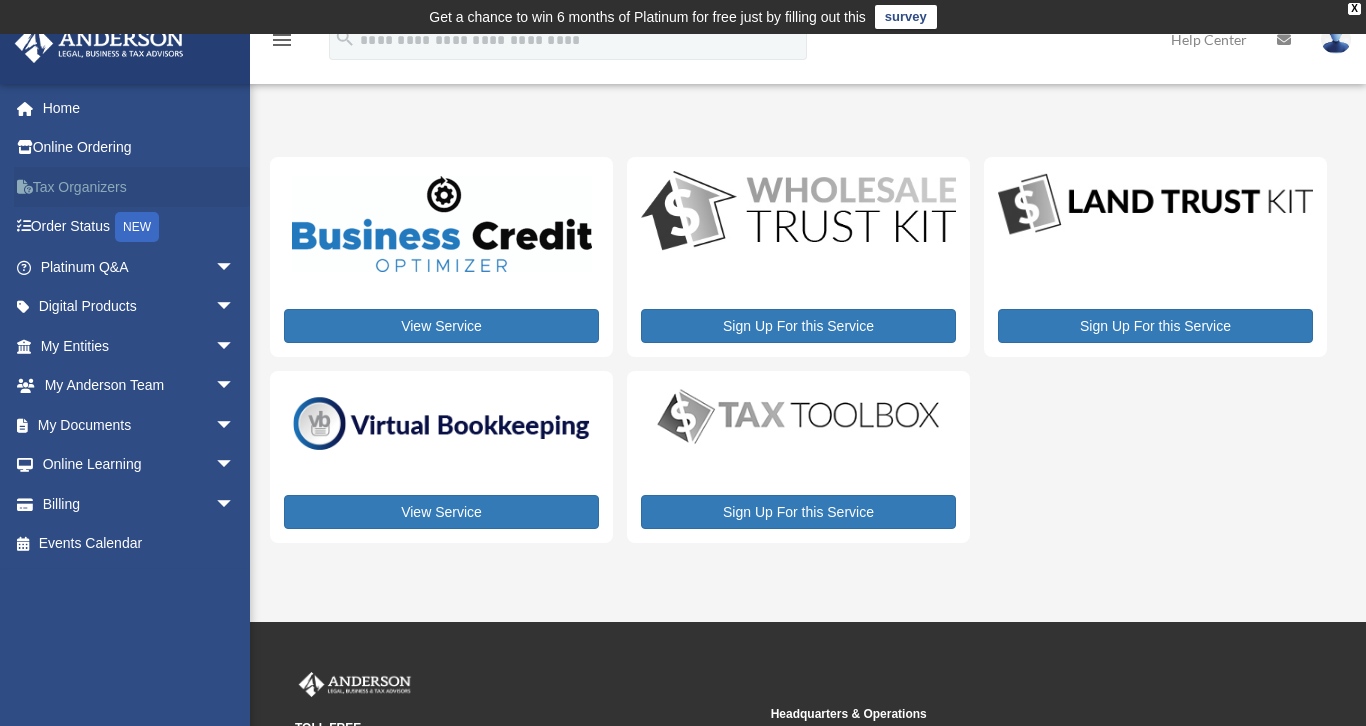 click on "Tax Organizers" at bounding box center (139, 187) 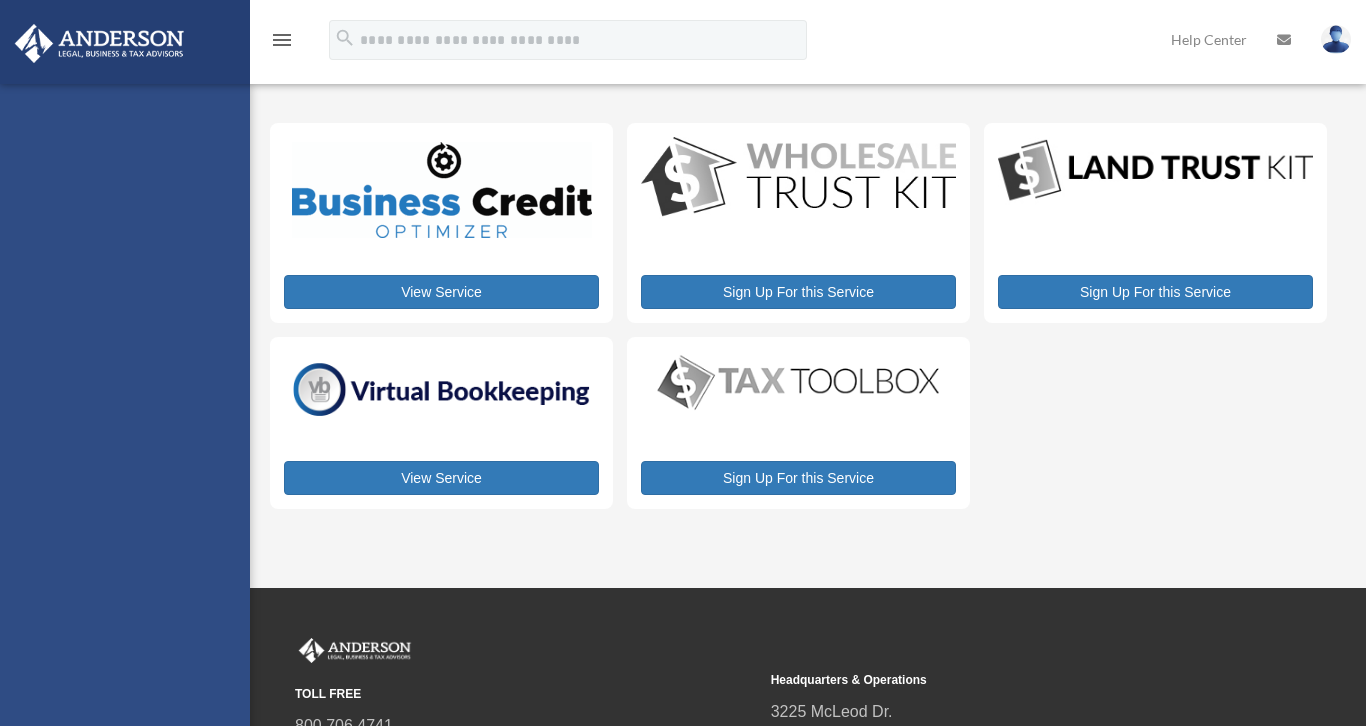 scroll, scrollTop: 0, scrollLeft: 0, axis: both 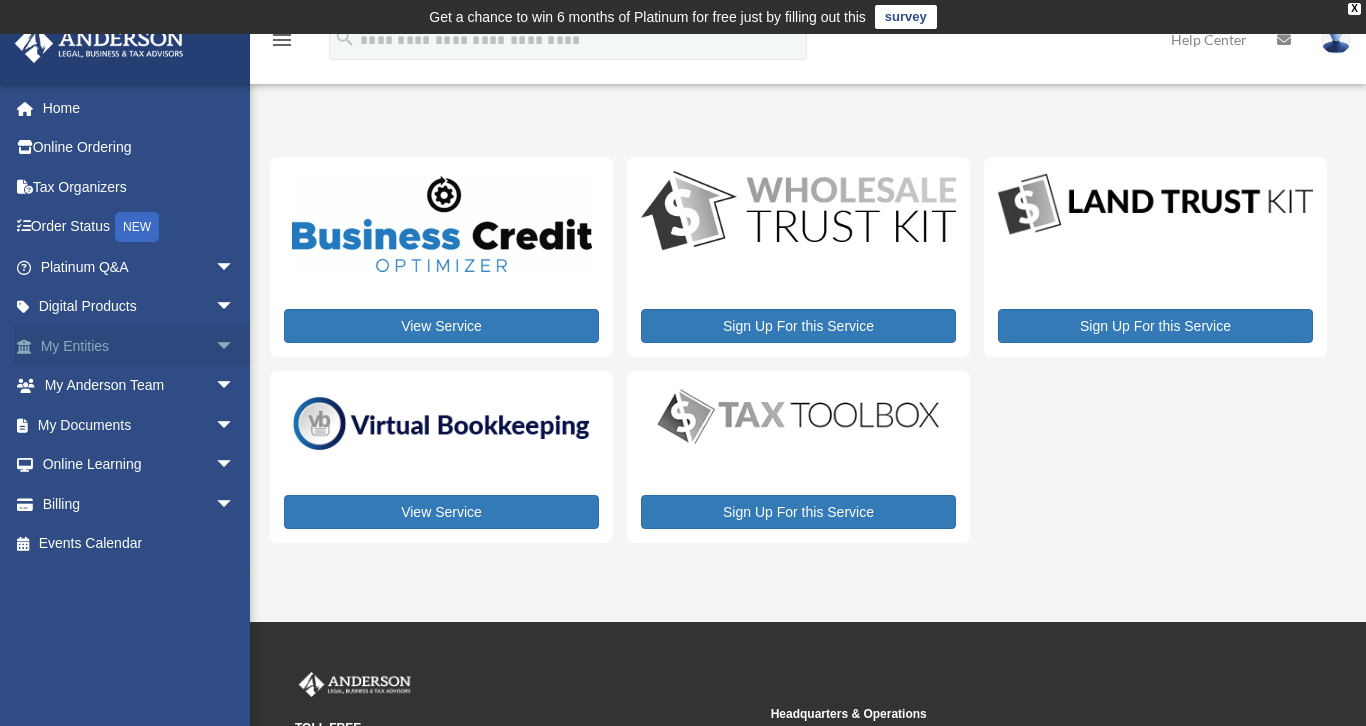 click on "My Entities arrow_drop_down" at bounding box center [139, 346] 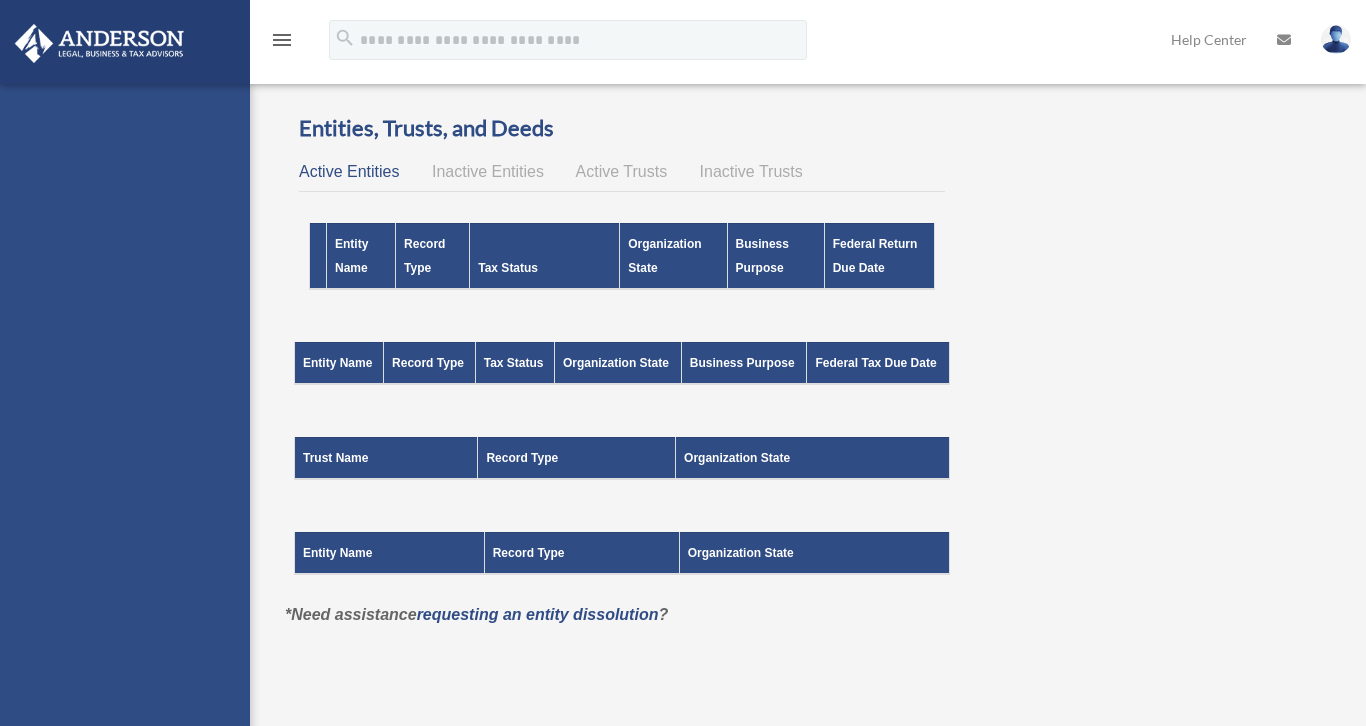 scroll, scrollTop: 0, scrollLeft: 0, axis: both 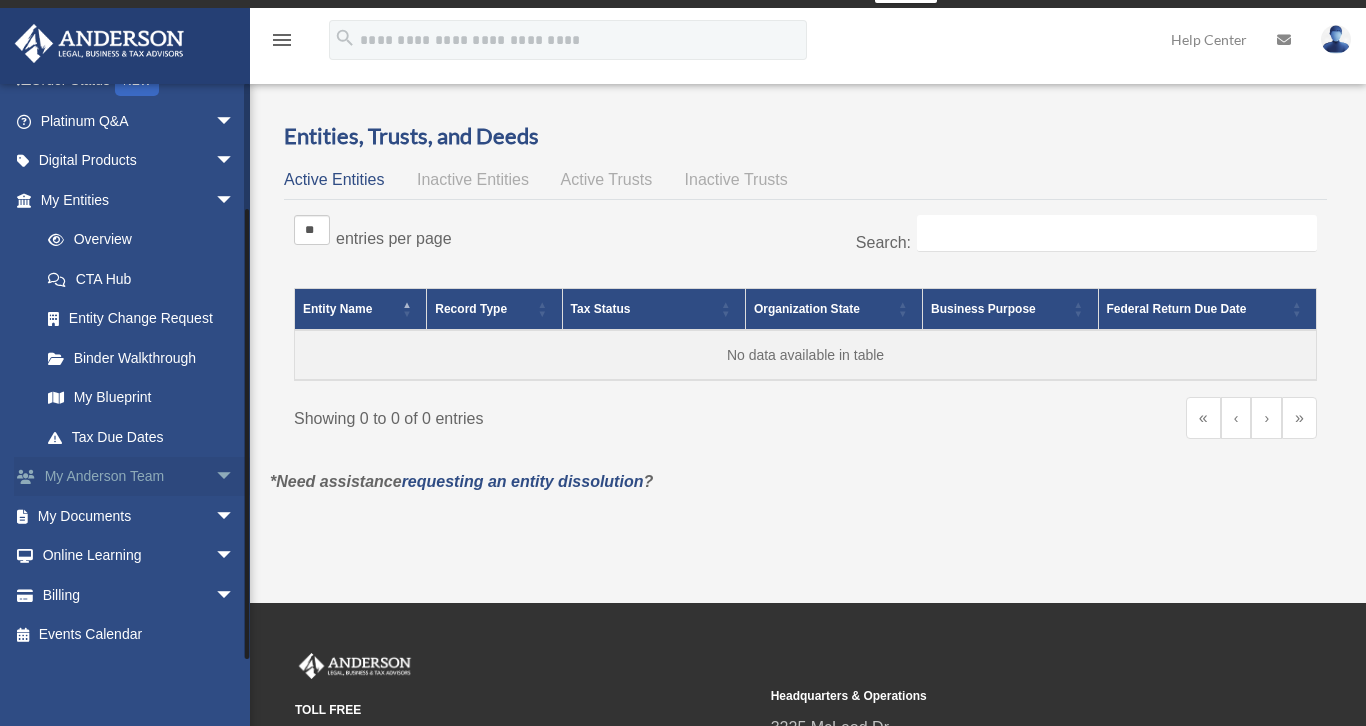 click on "My Anderson Team arrow_drop_down" at bounding box center [139, 477] 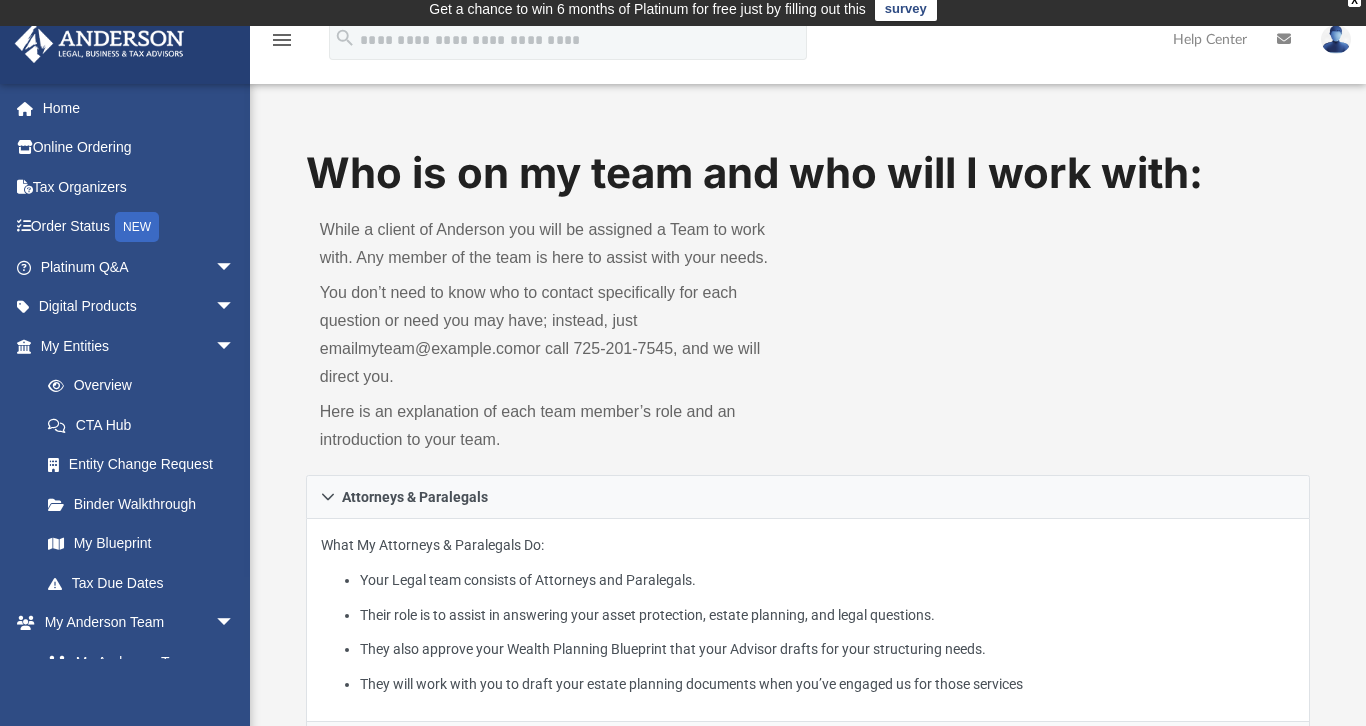 scroll, scrollTop: 12, scrollLeft: 0, axis: vertical 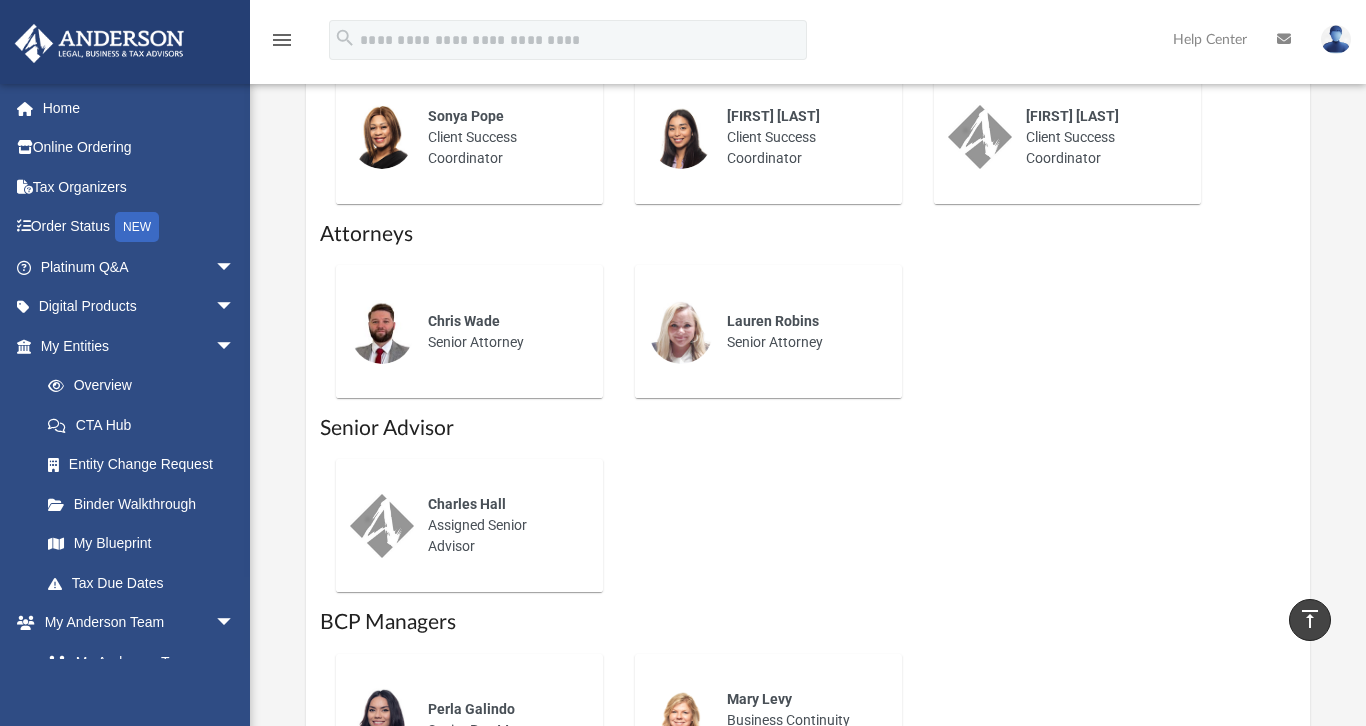 drag, startPoint x: 1374, startPoint y: 267, endPoint x: 1354, endPoint y: 505, distance: 238.83885 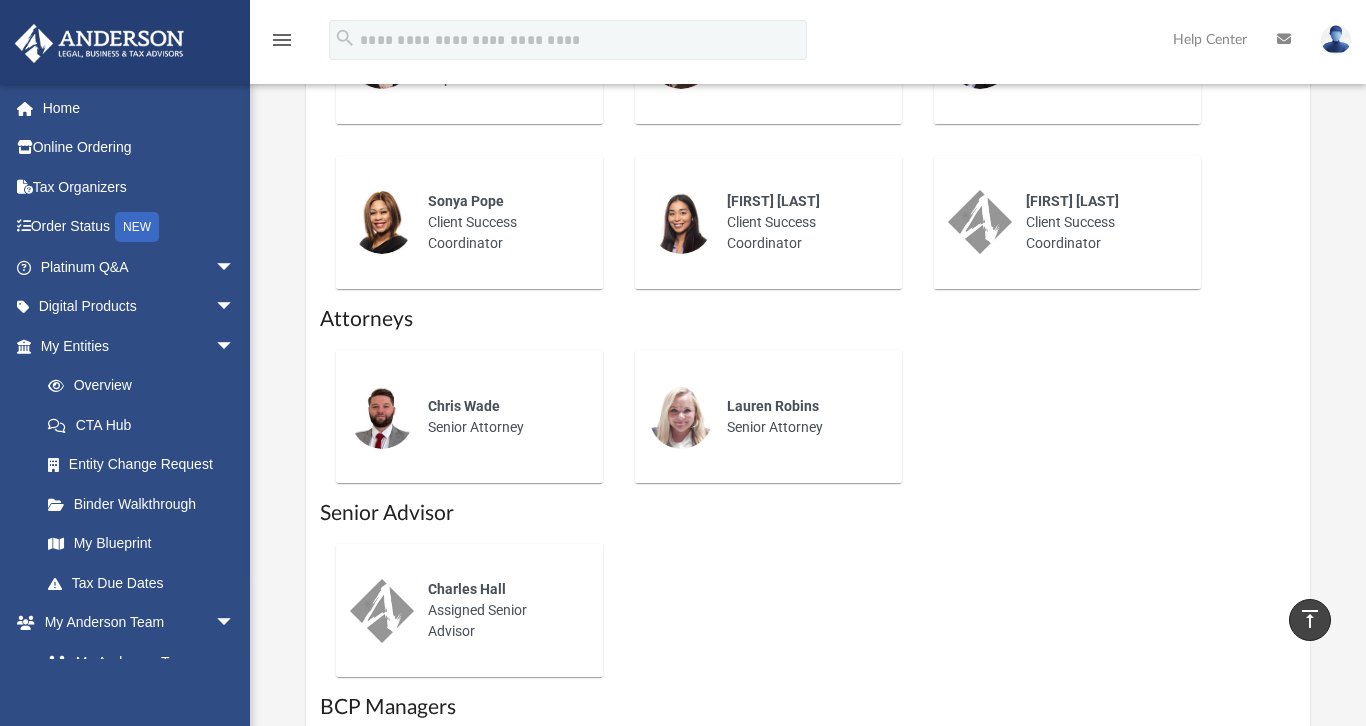 scroll, scrollTop: 1043, scrollLeft: 0, axis: vertical 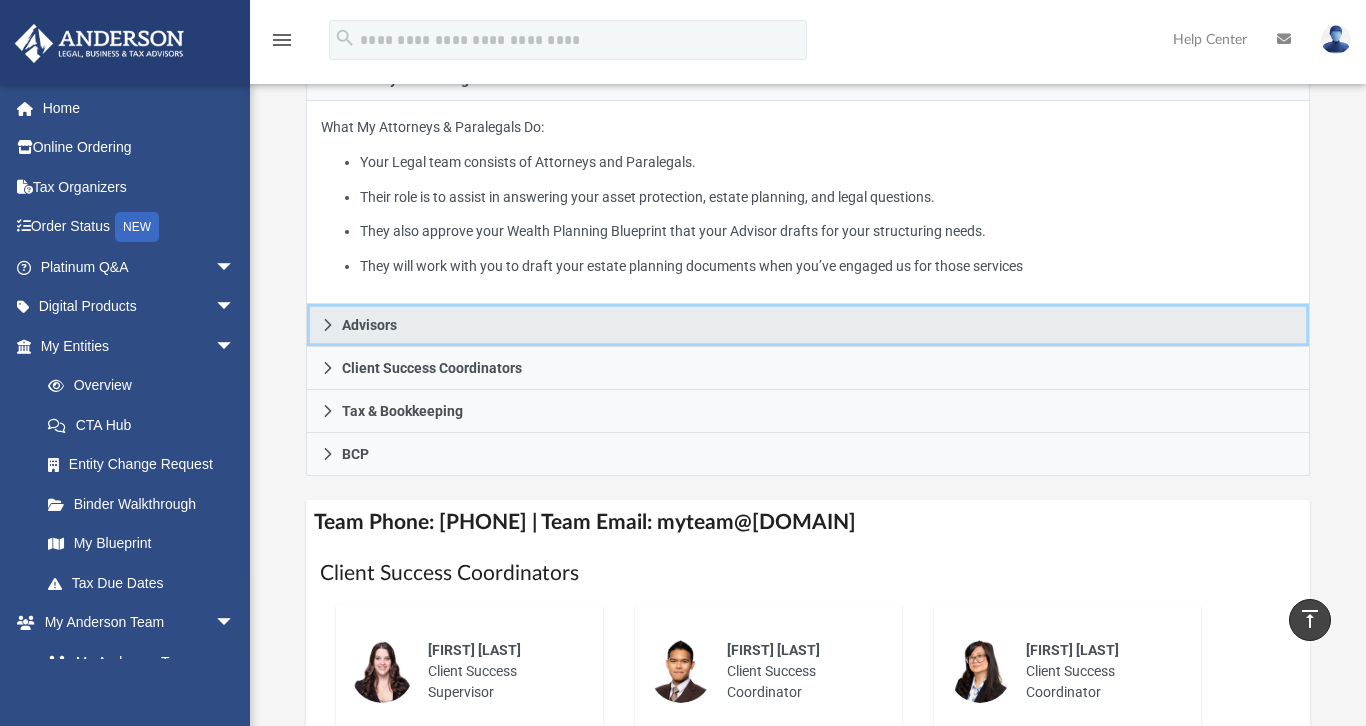 click on "Advisors" at bounding box center [369, 325] 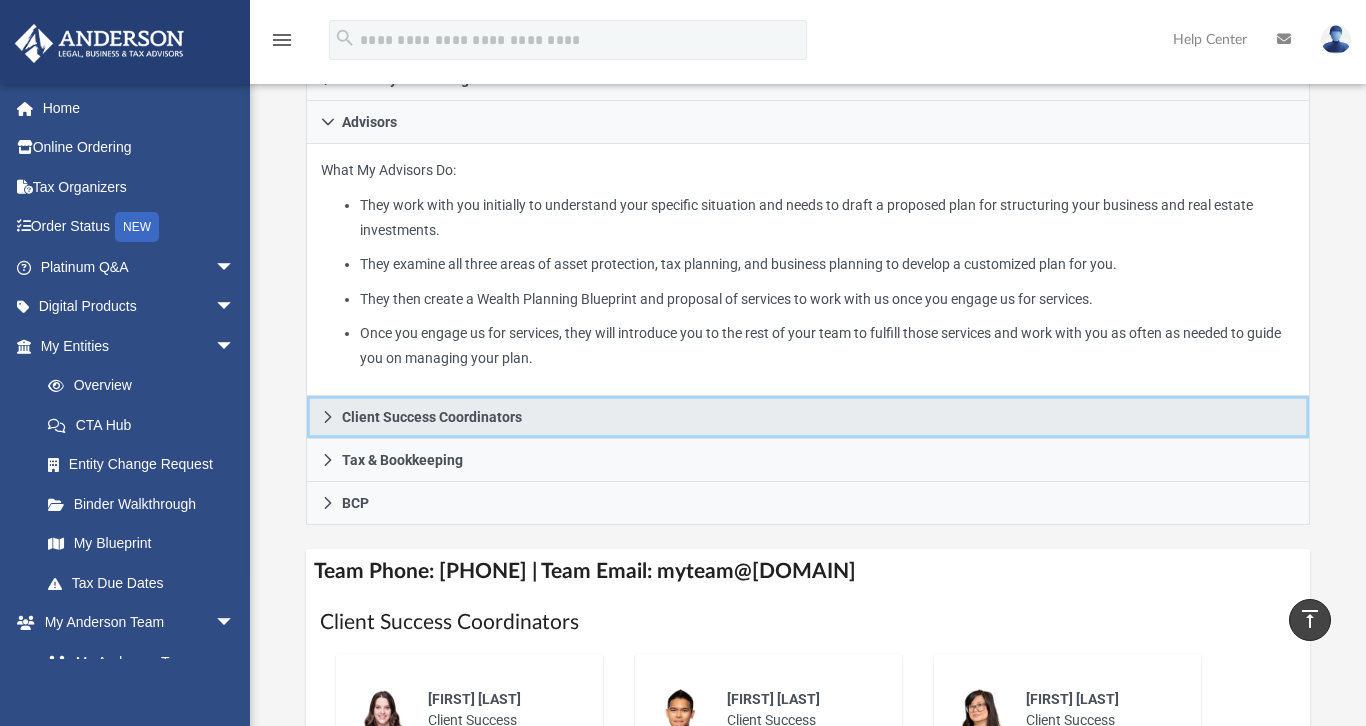 click on "Client Success Coordinators" at bounding box center [808, 417] 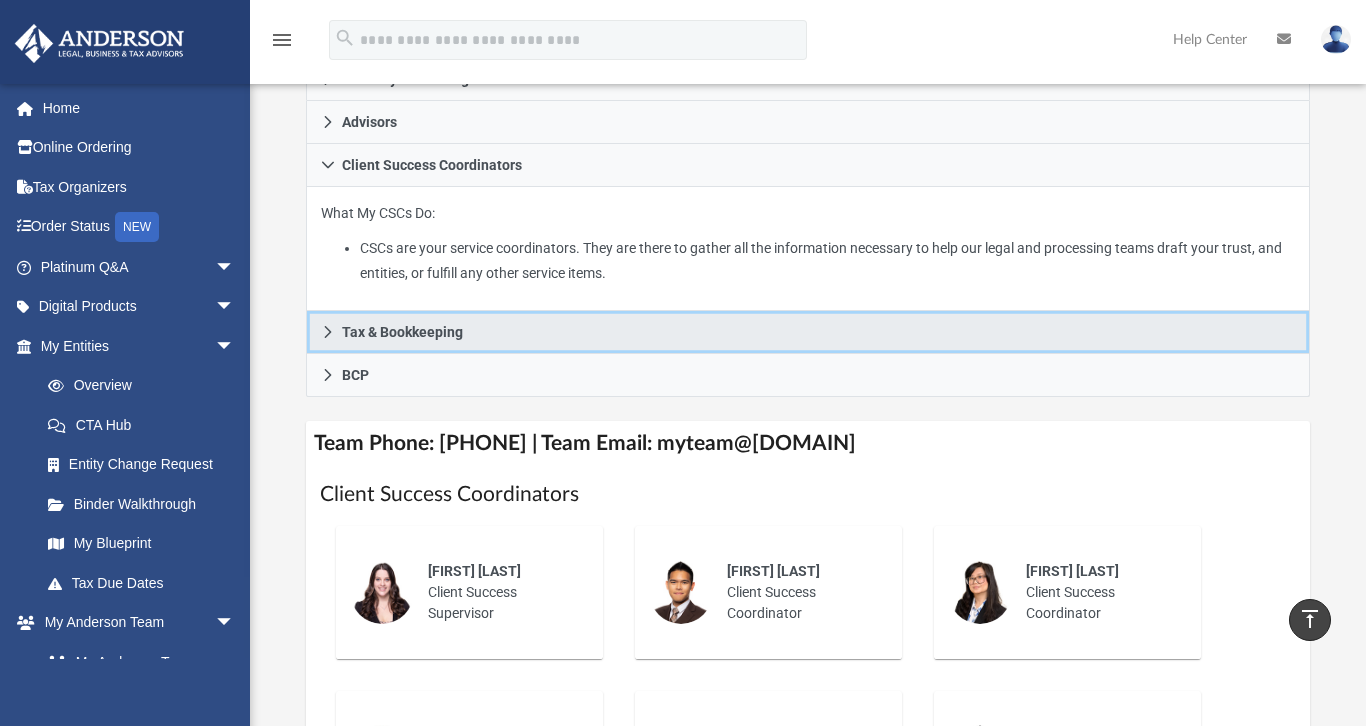 click on "Tax & Bookkeeping" at bounding box center [808, 332] 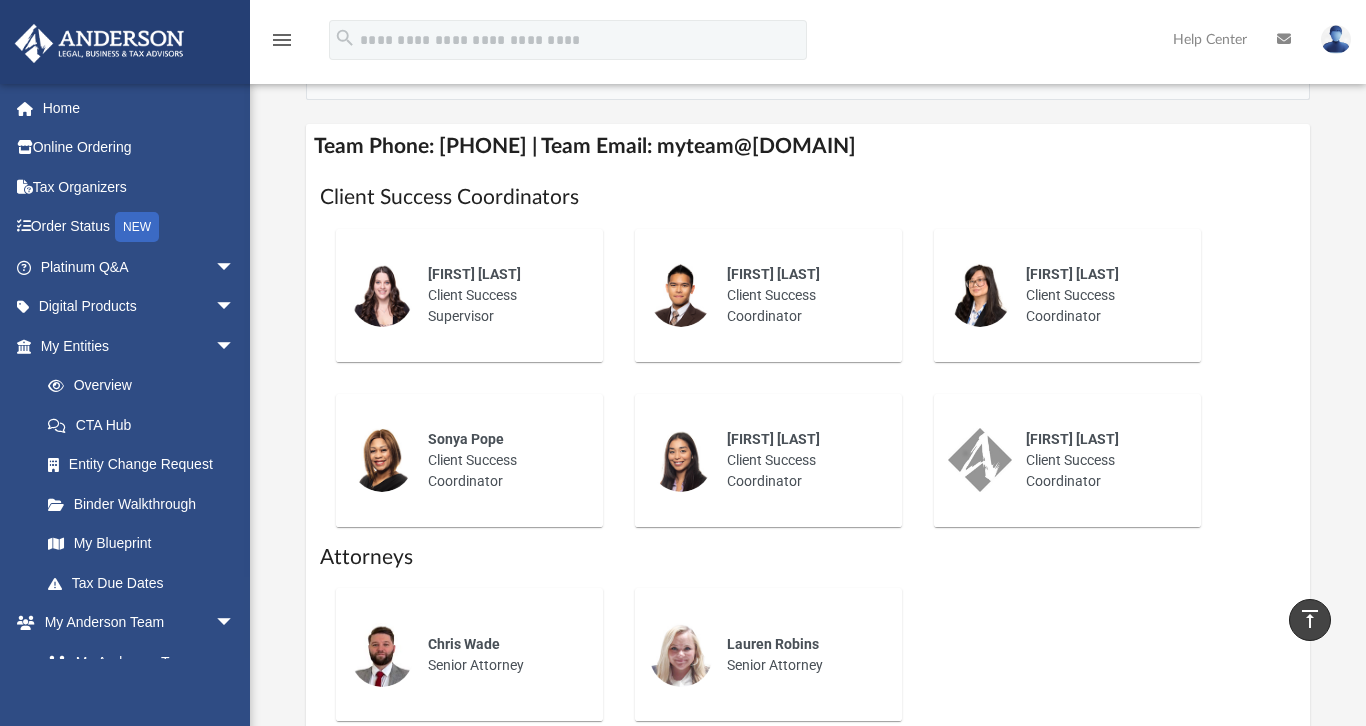 scroll, scrollTop: 1037, scrollLeft: 0, axis: vertical 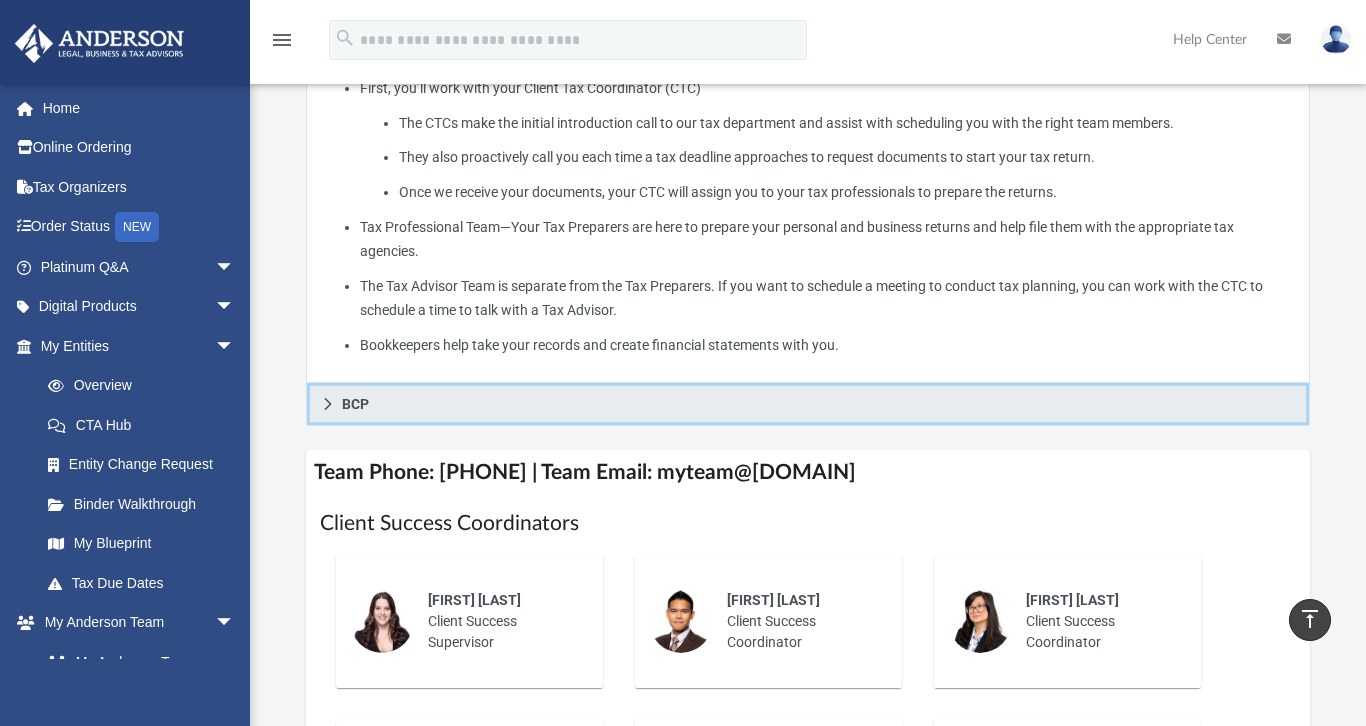click on "BCP" at bounding box center [808, 404] 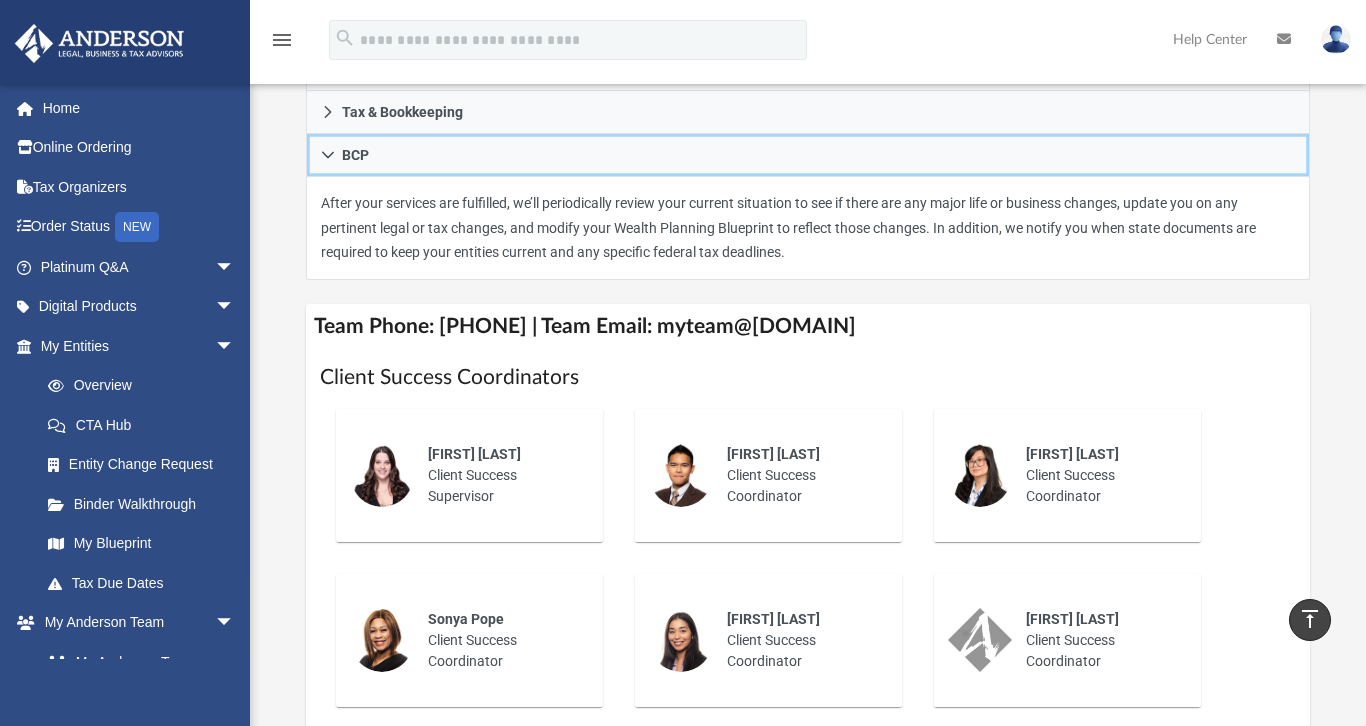 scroll, scrollTop: 519, scrollLeft: 0, axis: vertical 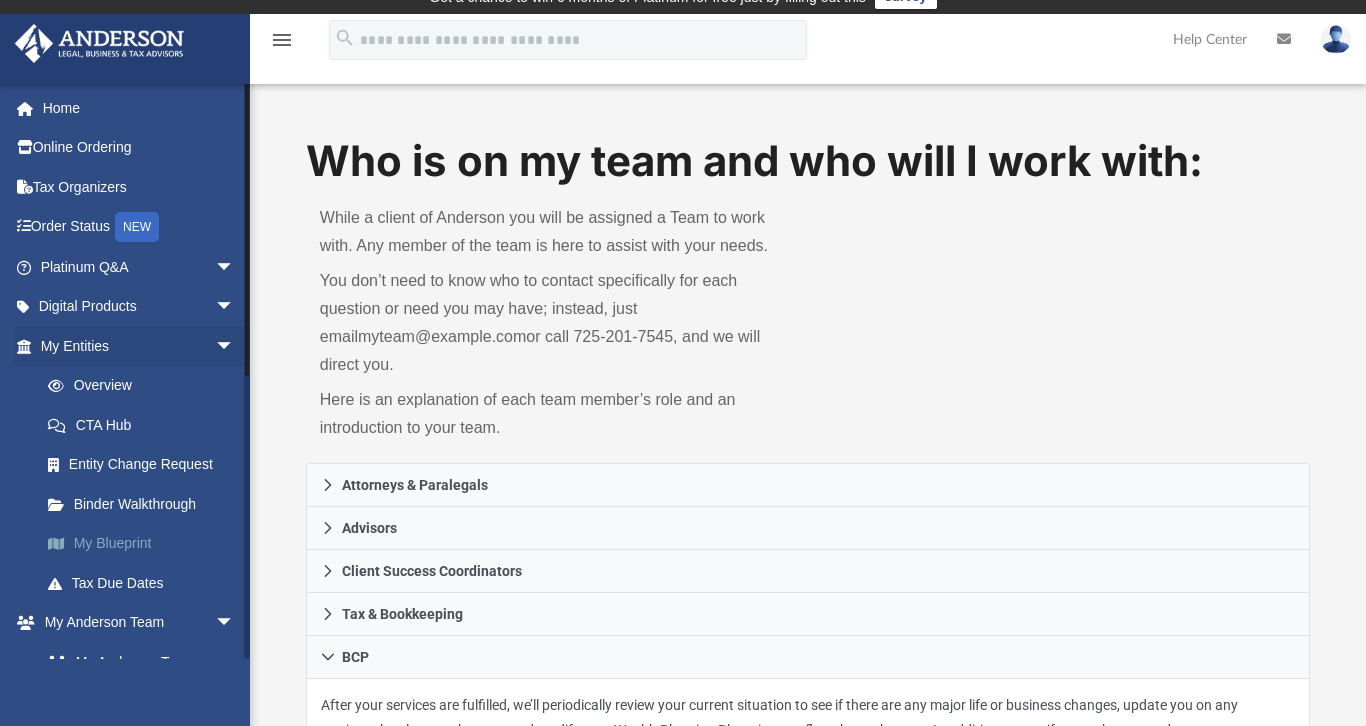 click on "My Blueprint" at bounding box center [146, 544] 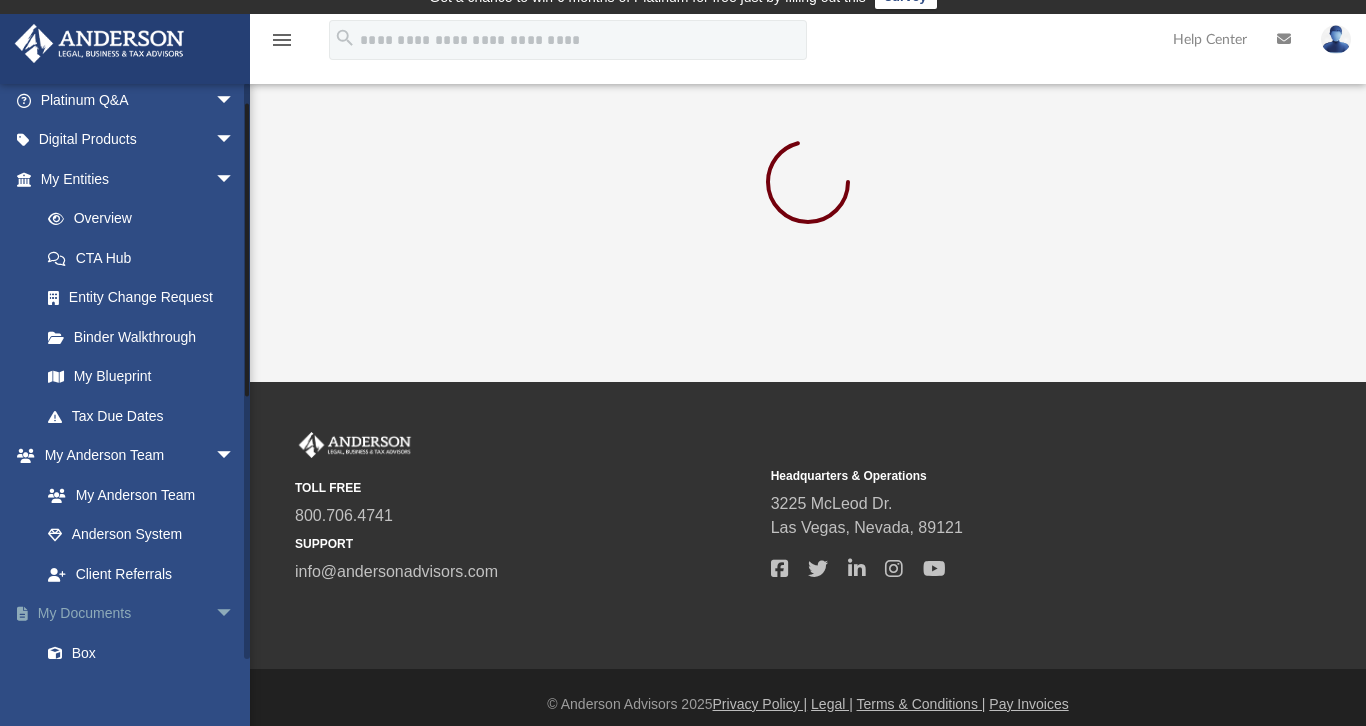 scroll, scrollTop: 189, scrollLeft: 0, axis: vertical 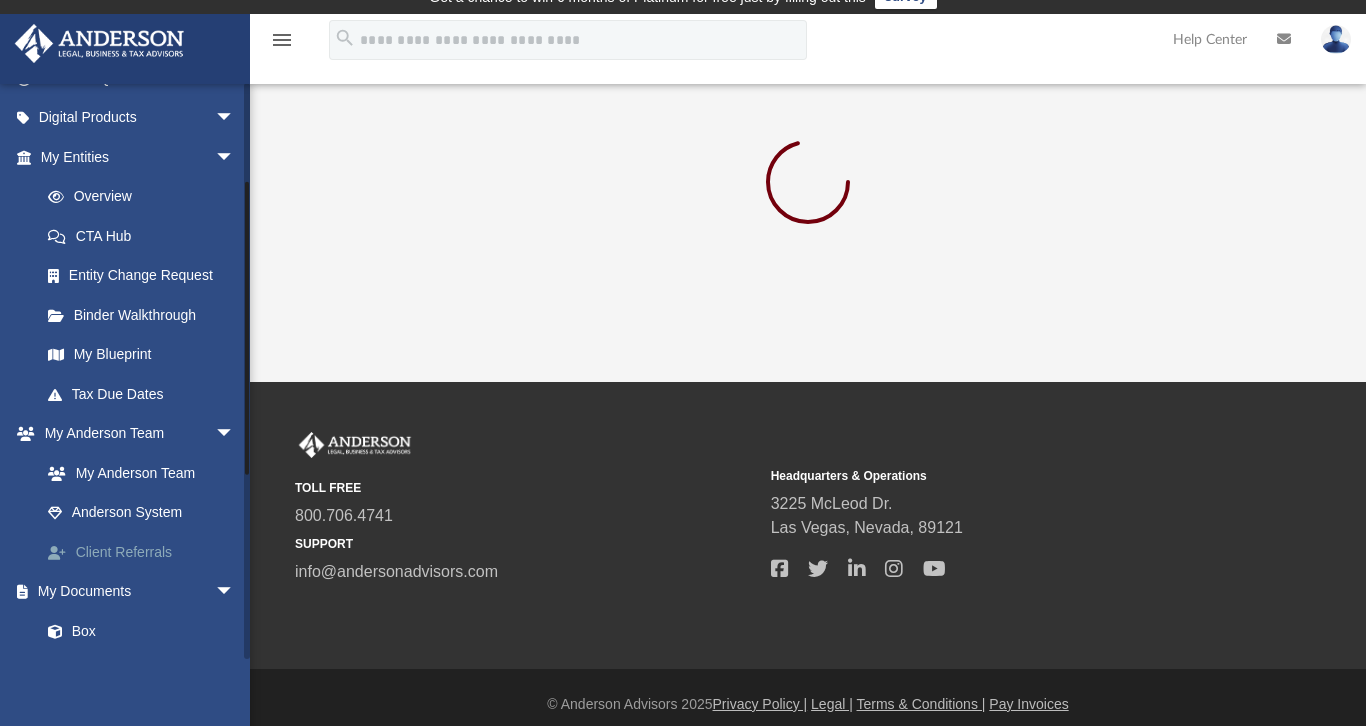 click on "Client Referrals" at bounding box center (146, 552) 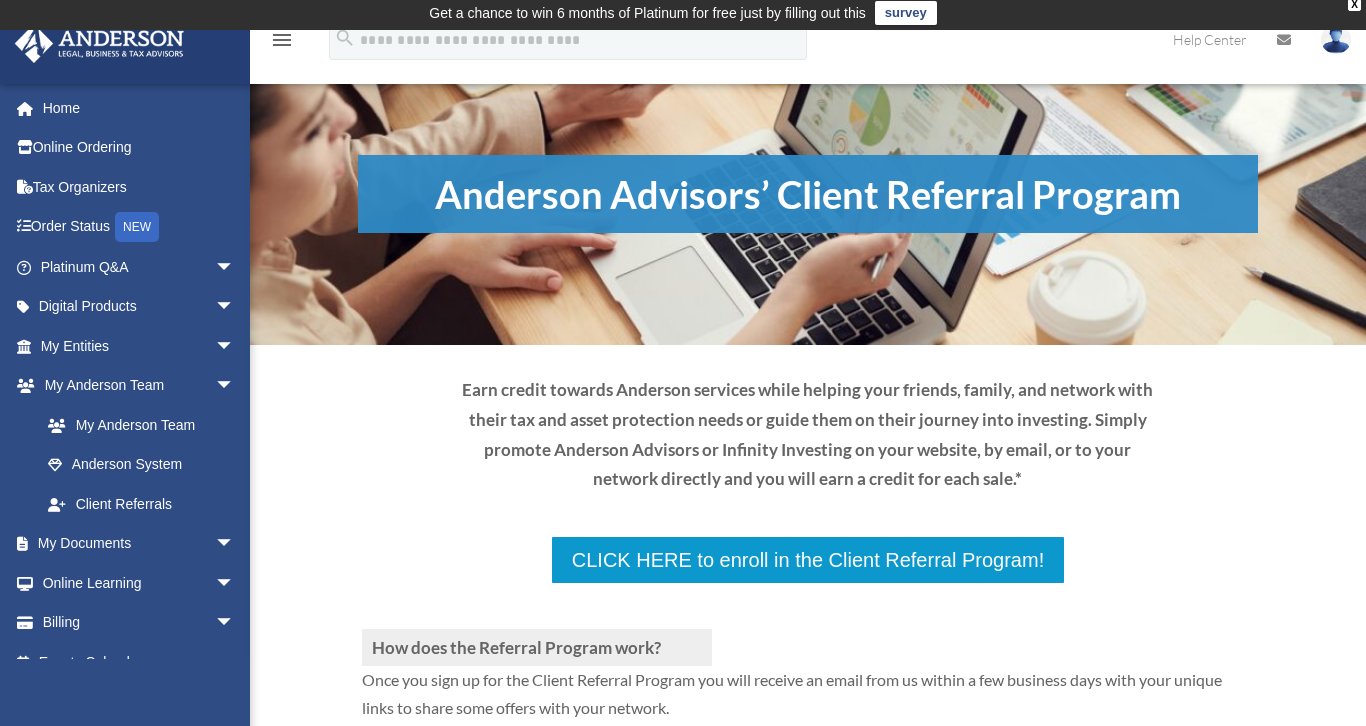 scroll, scrollTop: 8, scrollLeft: 0, axis: vertical 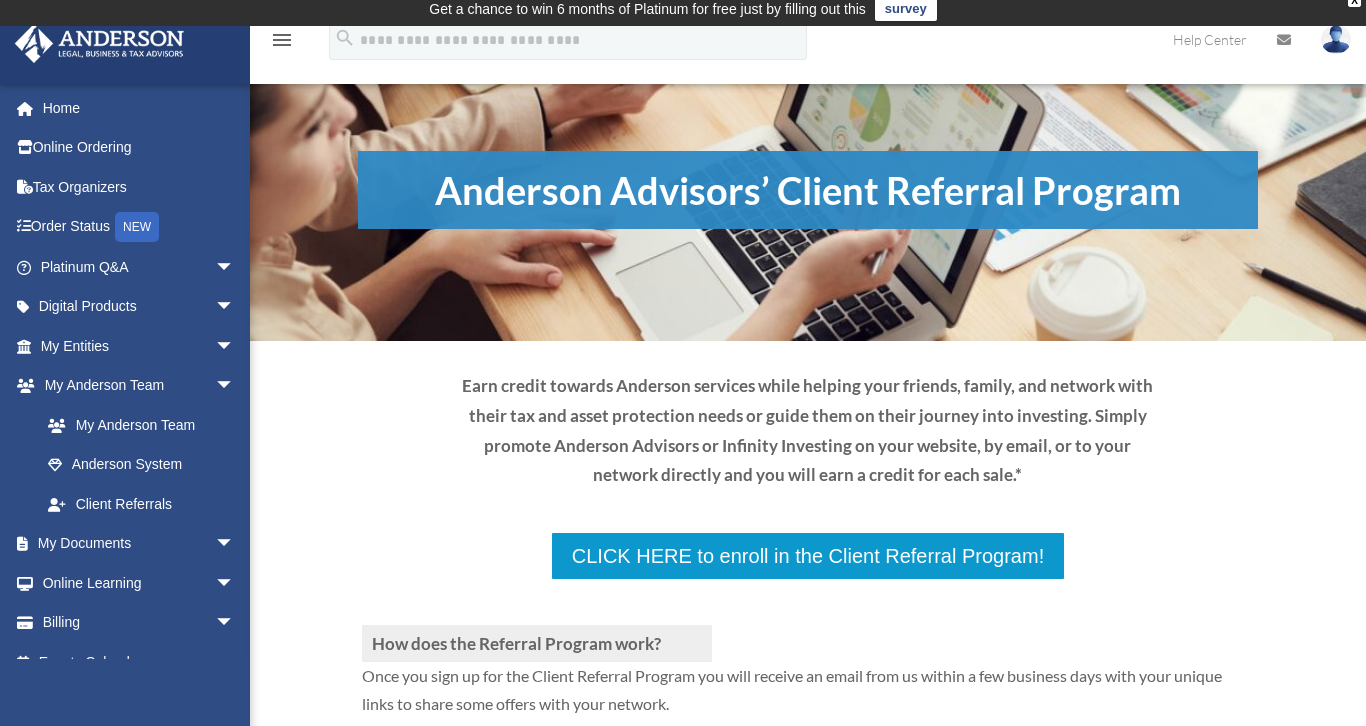 click on "How does the Referral Program work?
Once you sign up for the Client Referral Program you will receive an email from us within a few business days with your unique links to share some offers with your network.
How do I refer someone?
You will receive links for the following offers: Free Strategy Session, Free Ebook, or Free Infinity Investing Membership. Anyone who signs up to speak with [PERSON] using one of those links will be tracked to you and if they purchase, you will receive a credit. They will be assigned to the advisor you work with, too!
How do the credits work?
Client Testimonials  |  *View Terms and Conditions" at bounding box center [808, 772] 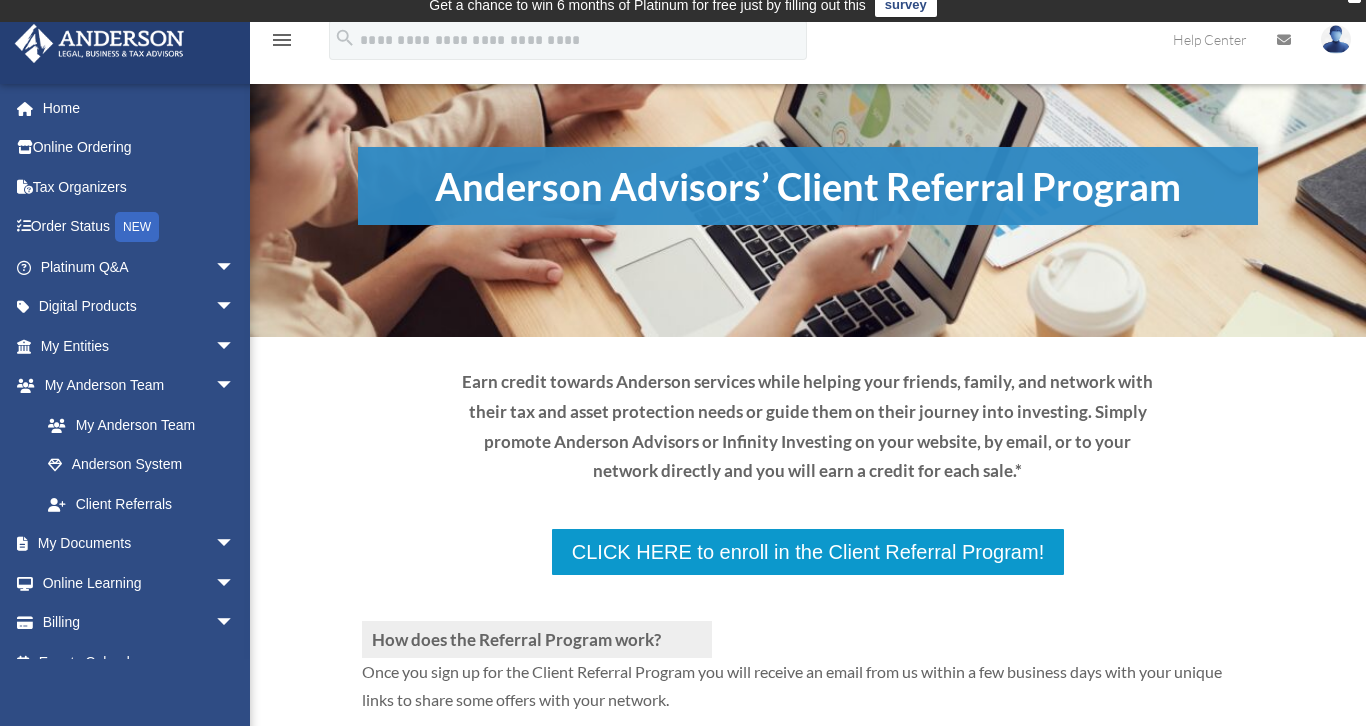 scroll, scrollTop: 16, scrollLeft: 0, axis: vertical 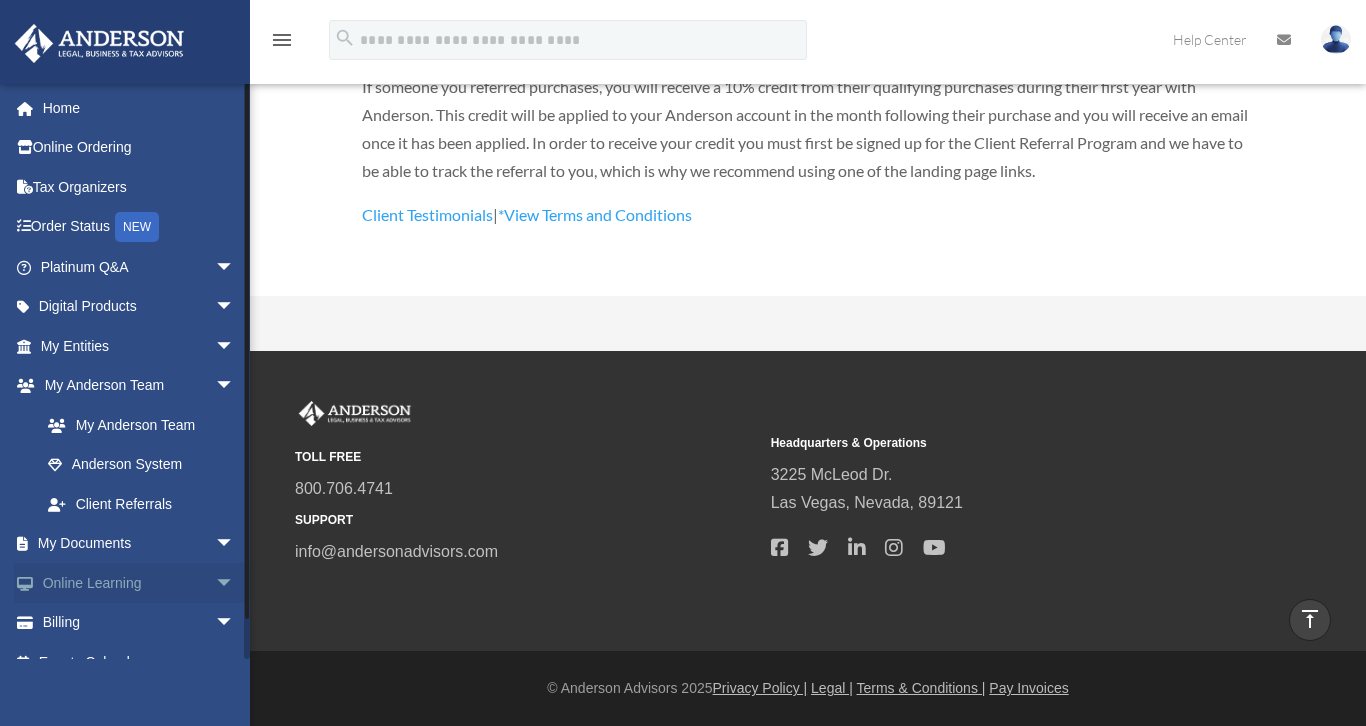 click on "Online Learning arrow_drop_down" at bounding box center (139, 583) 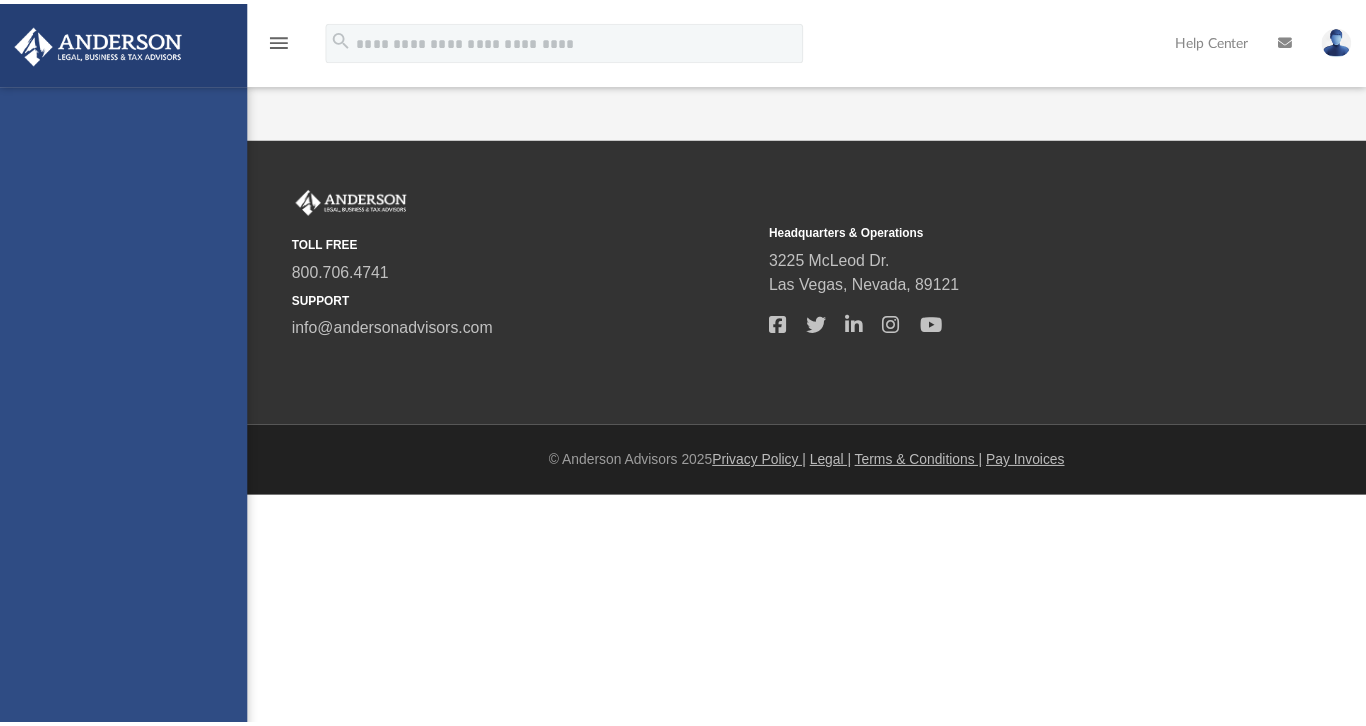 scroll, scrollTop: 0, scrollLeft: 0, axis: both 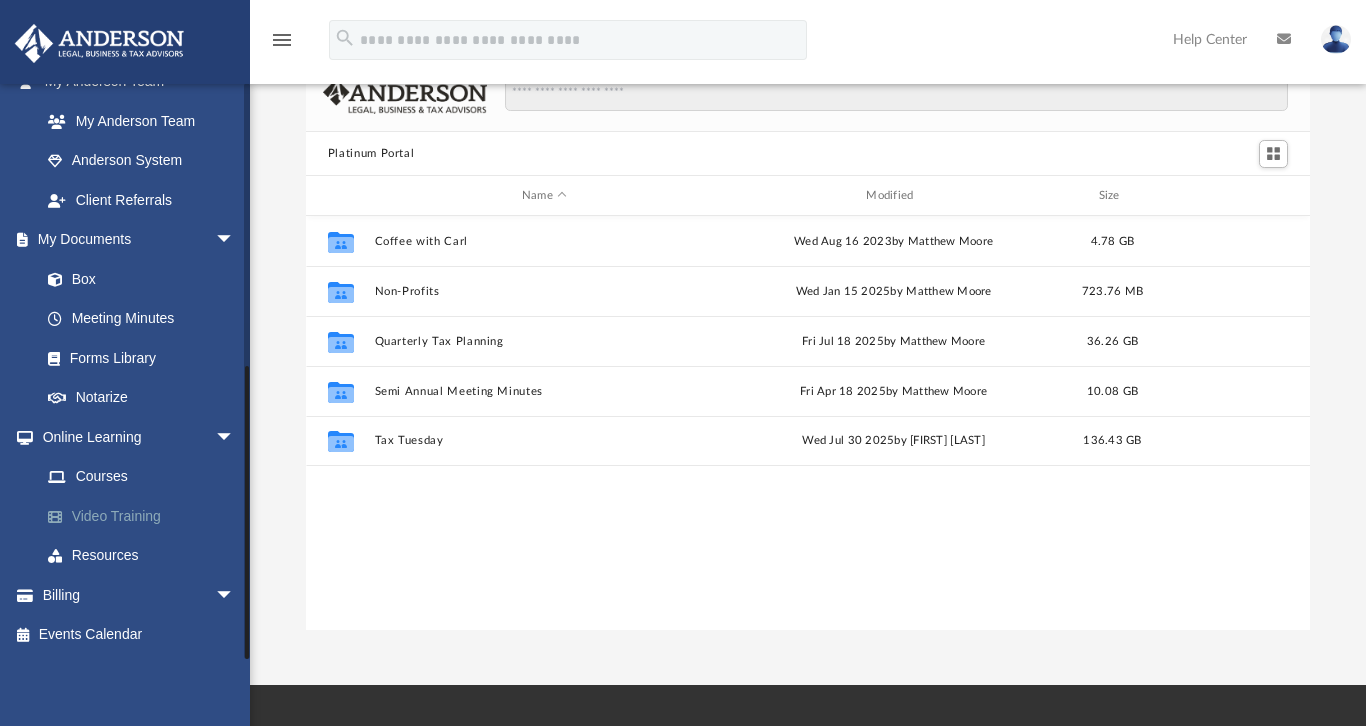 click on "Video Training" at bounding box center [146, 516] 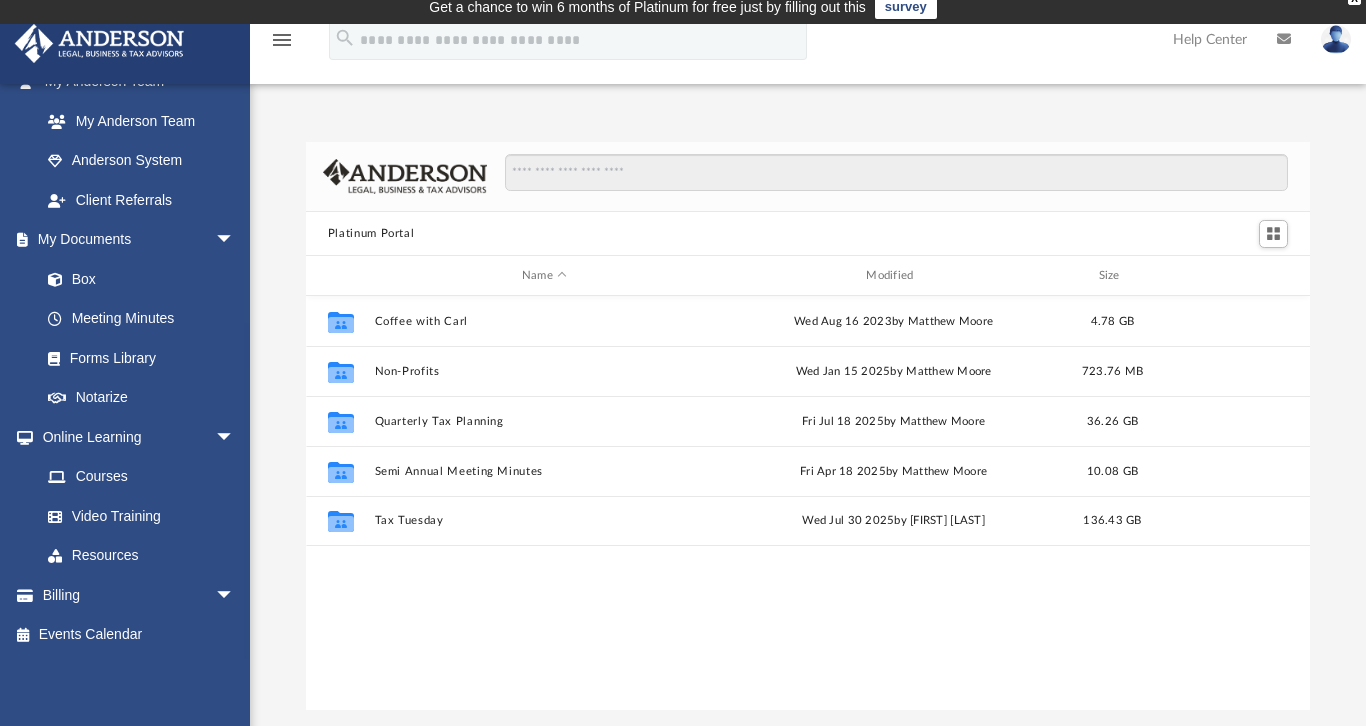 scroll, scrollTop: 0, scrollLeft: 0, axis: both 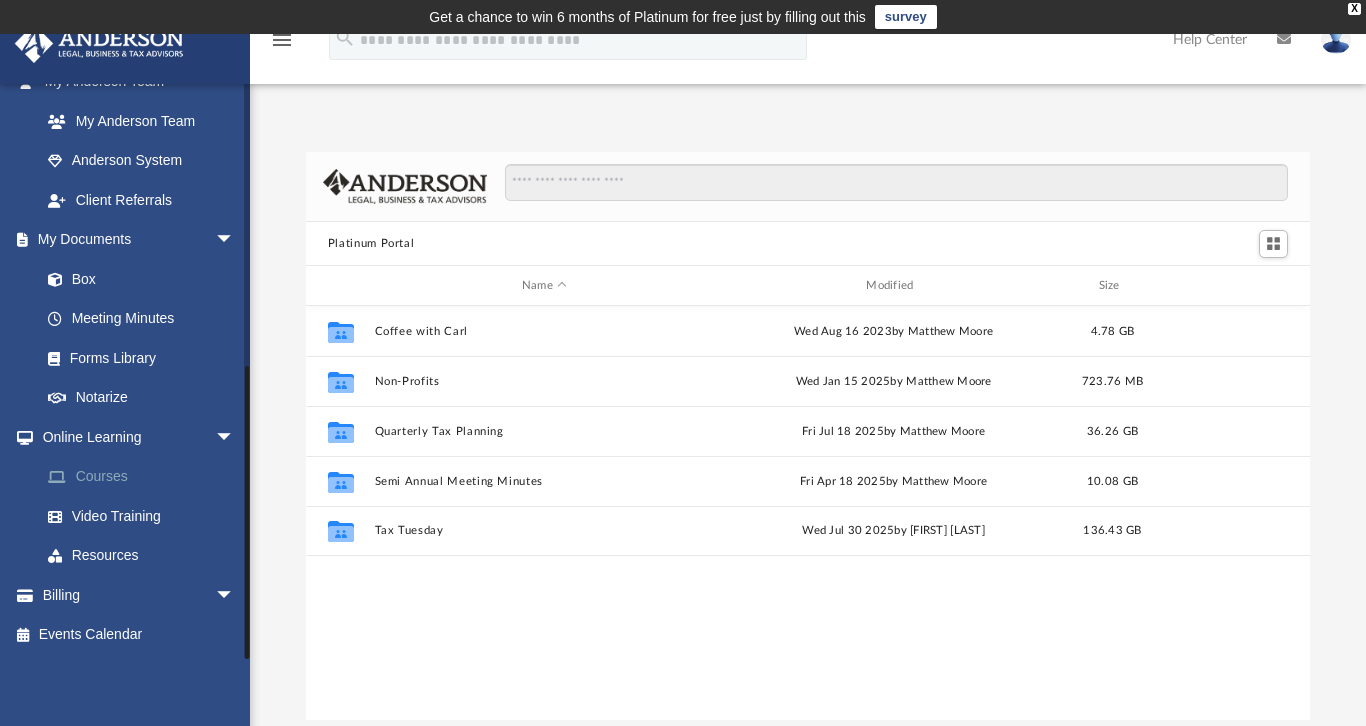 click on "Courses" at bounding box center [146, 477] 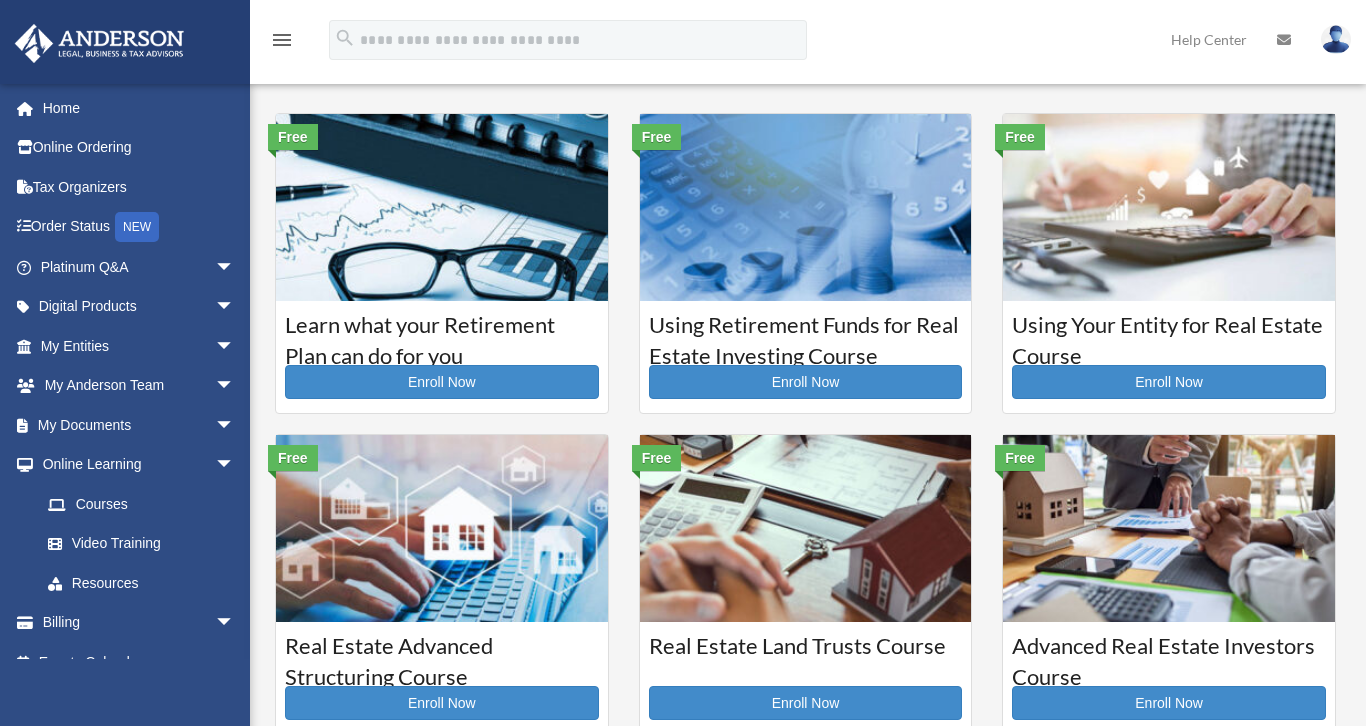scroll, scrollTop: 0, scrollLeft: 0, axis: both 